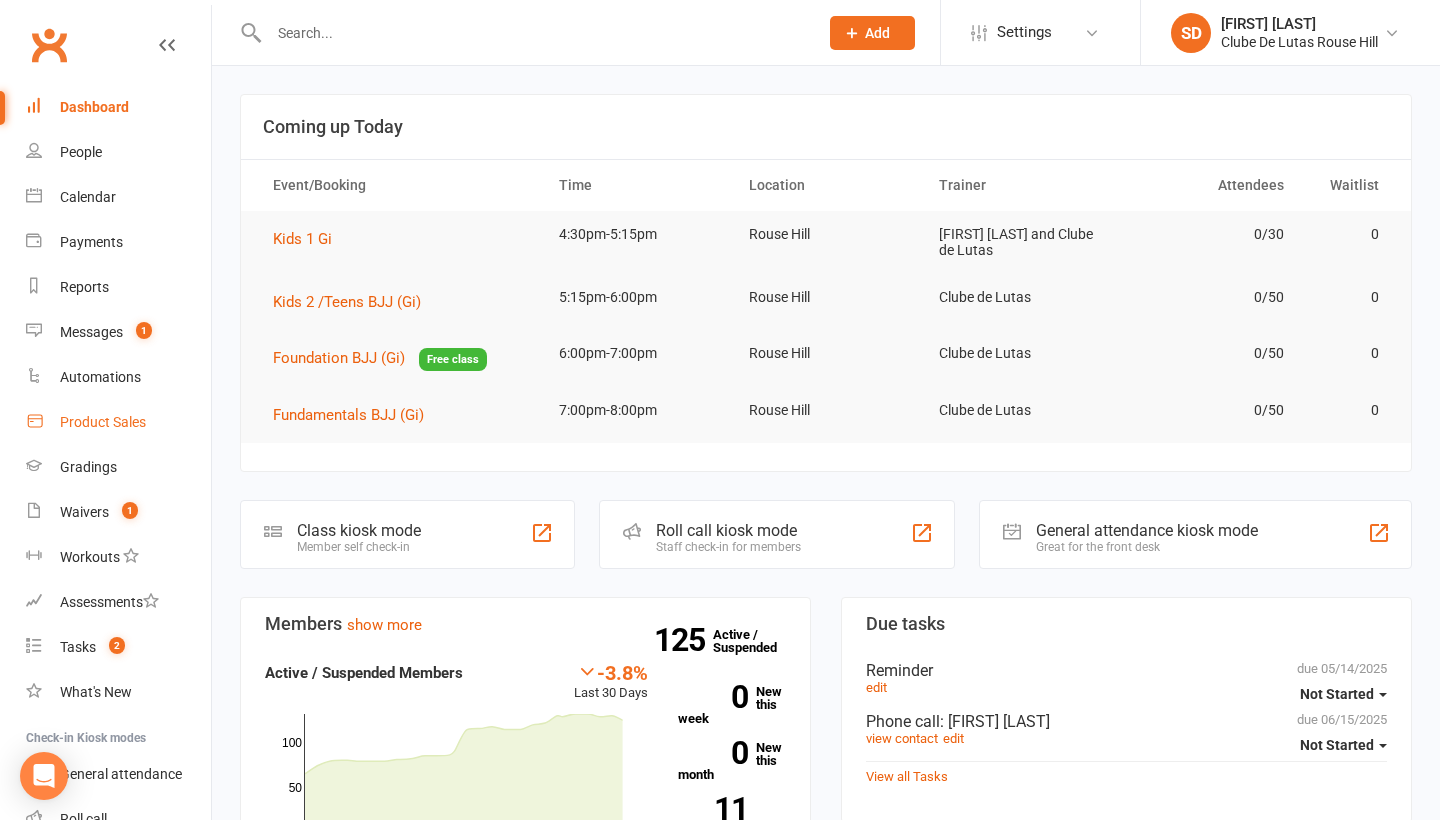 scroll, scrollTop: 0, scrollLeft: 0, axis: both 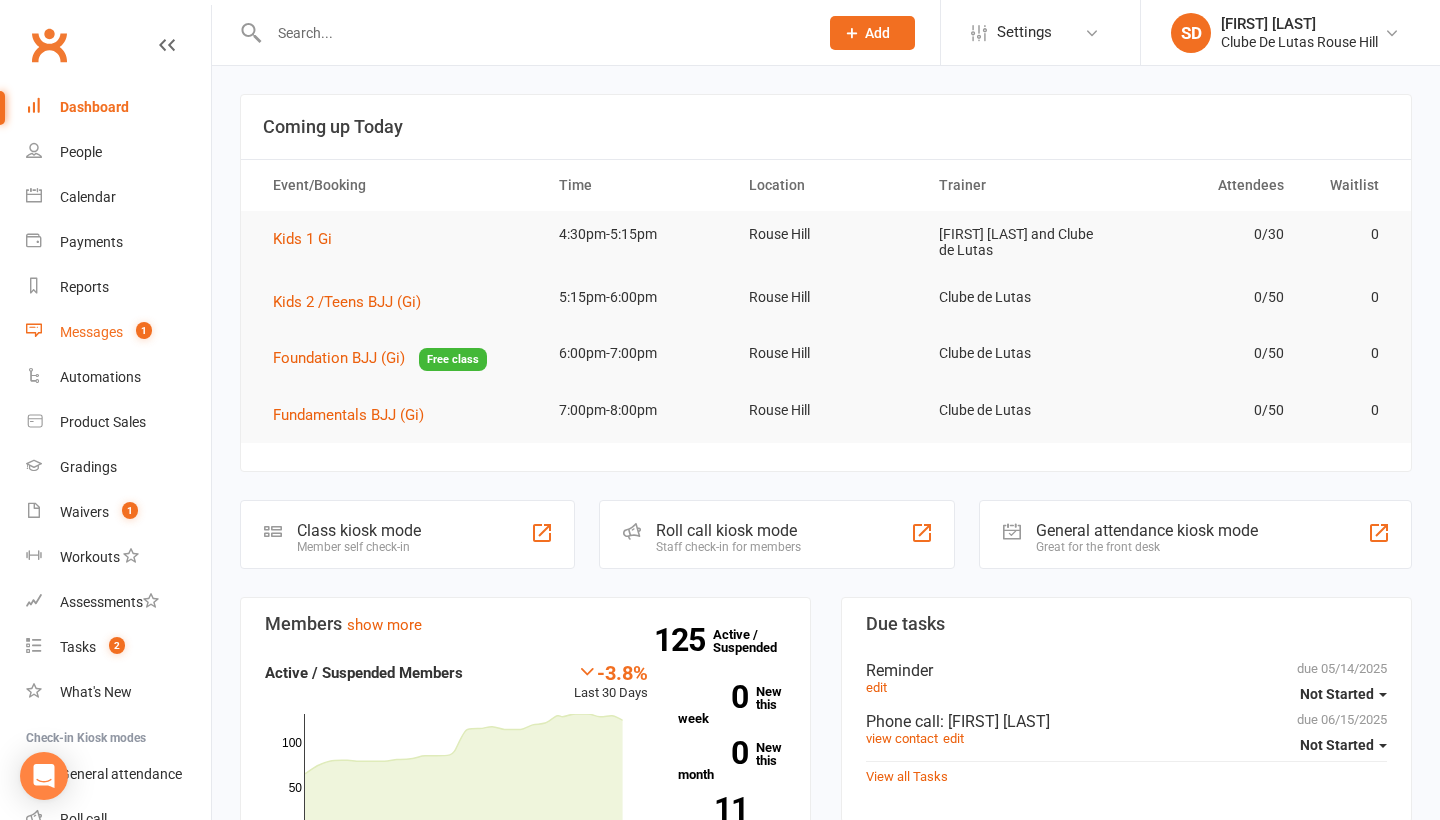 click on "Messages" at bounding box center (91, 332) 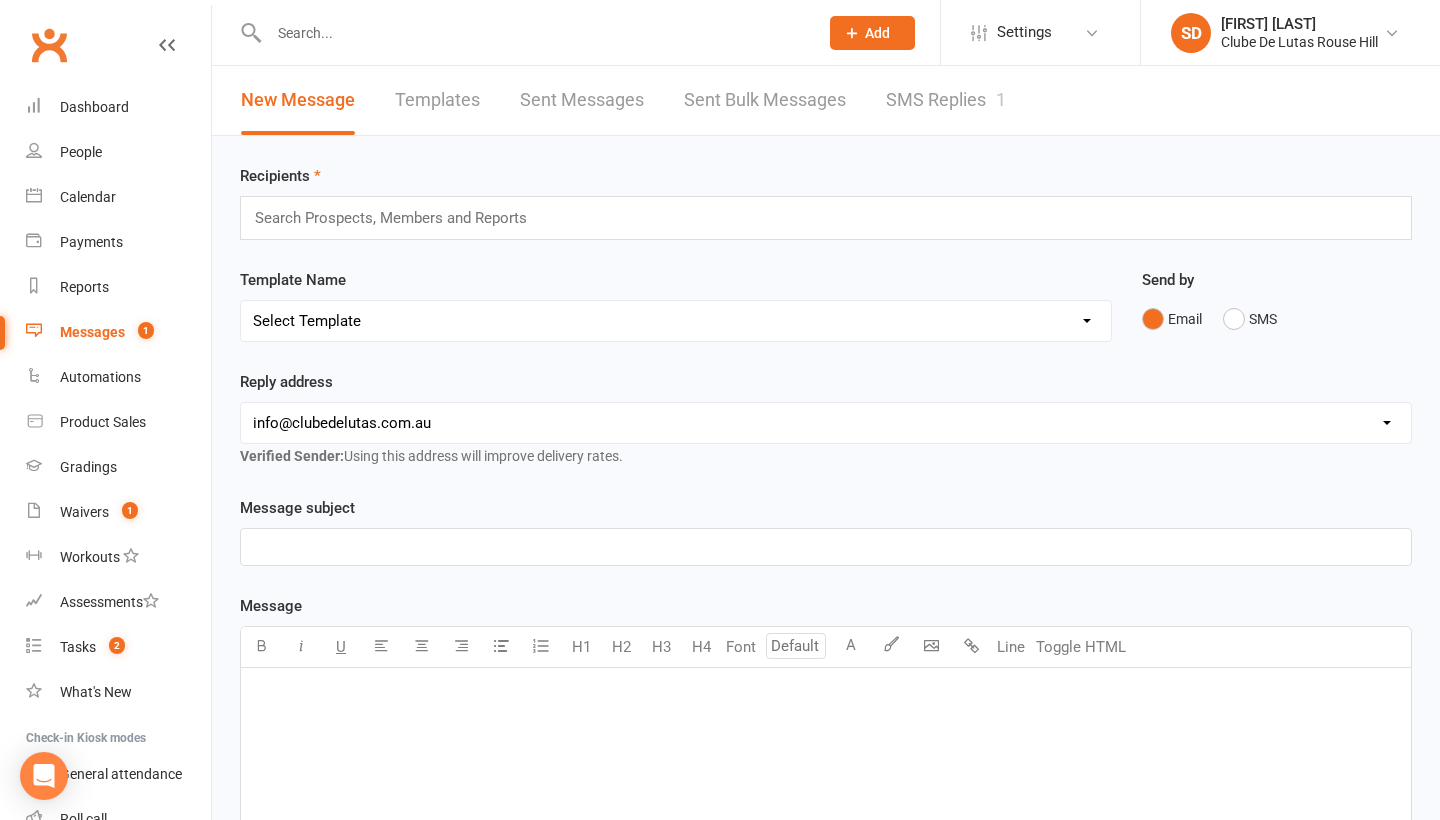 click on "SMS Replies  1" at bounding box center (946, 100) 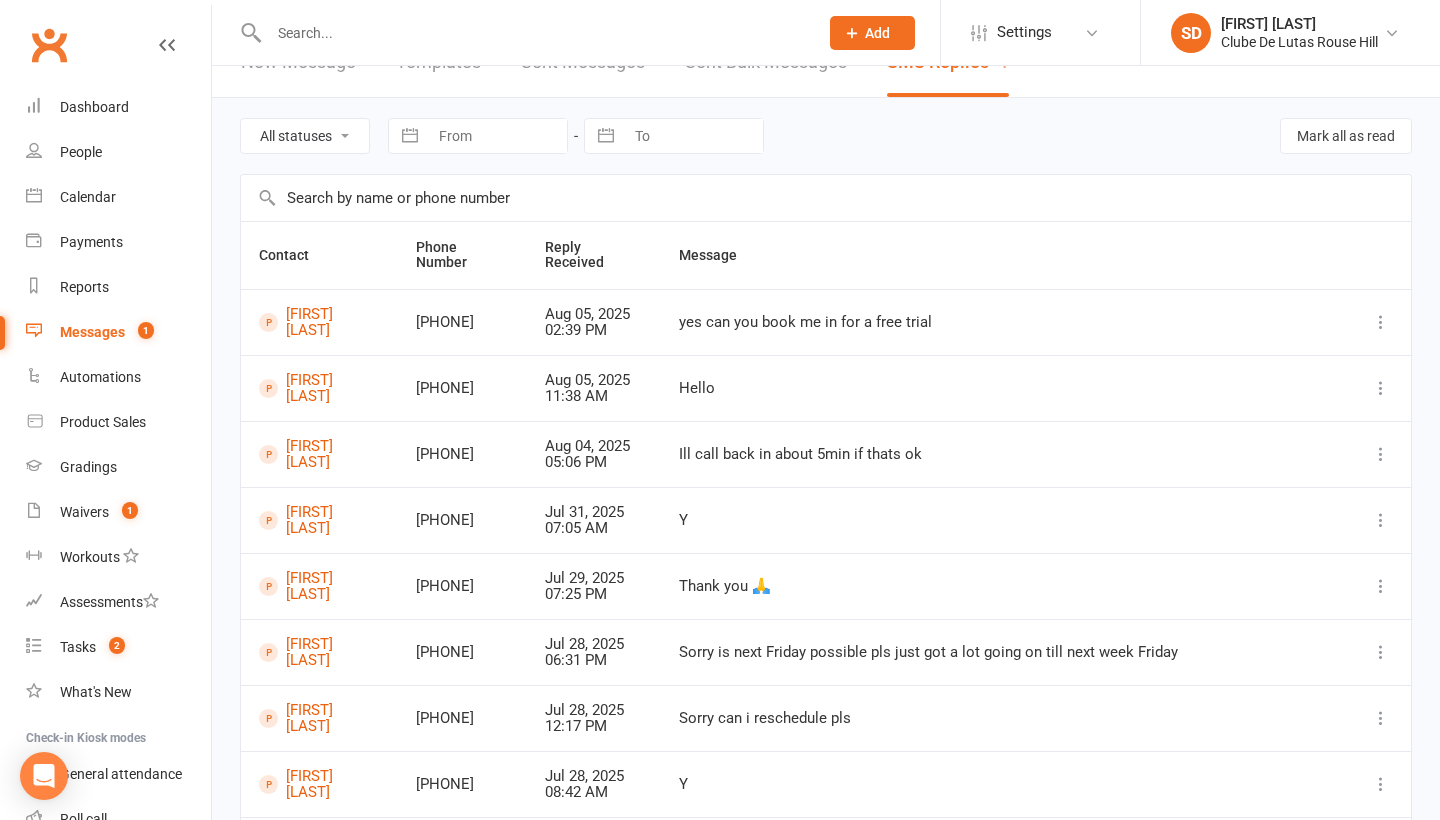 scroll, scrollTop: 40, scrollLeft: 0, axis: vertical 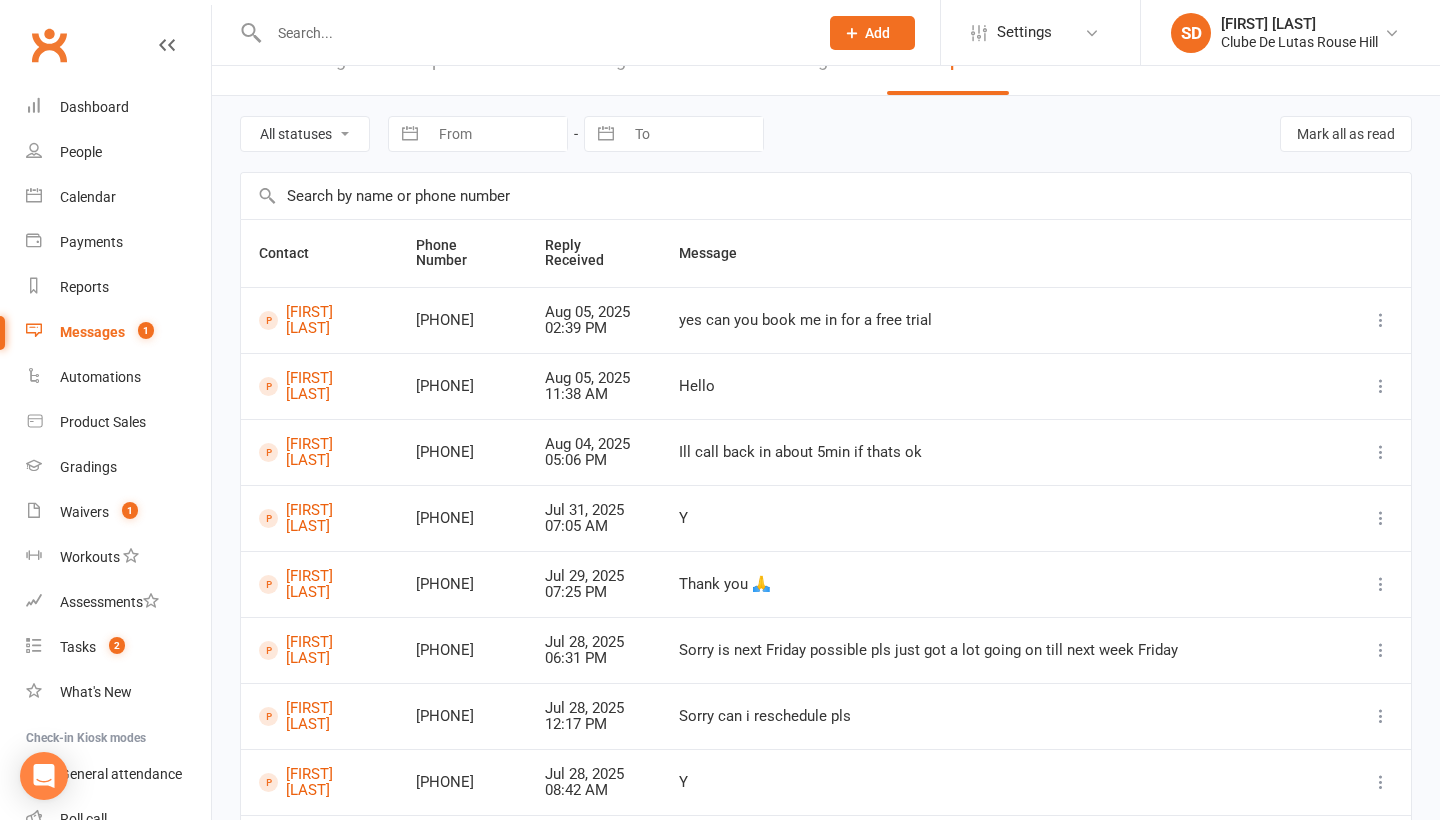 click on "Messages" at bounding box center (92, 332) 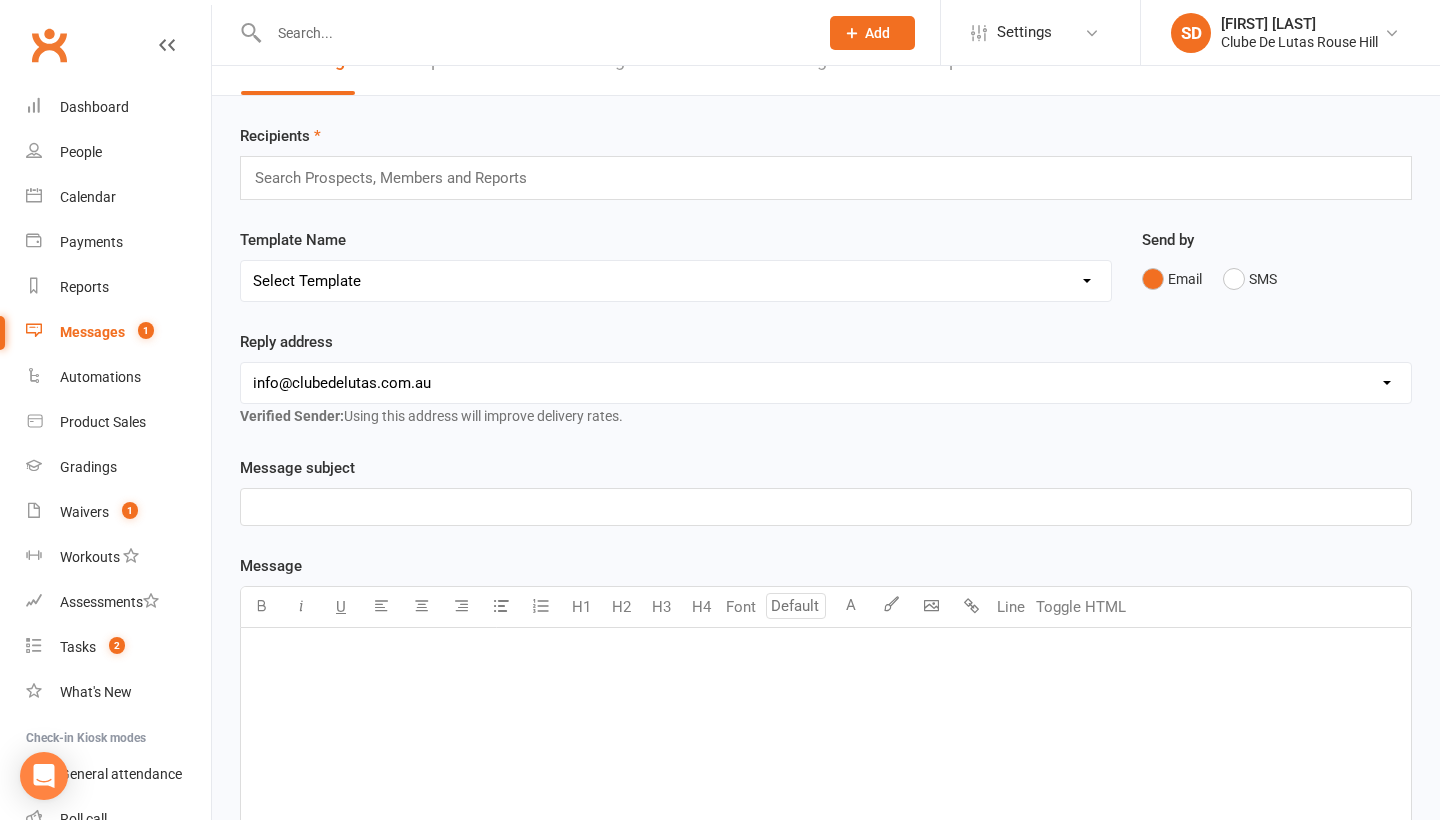 scroll, scrollTop: 0, scrollLeft: 0, axis: both 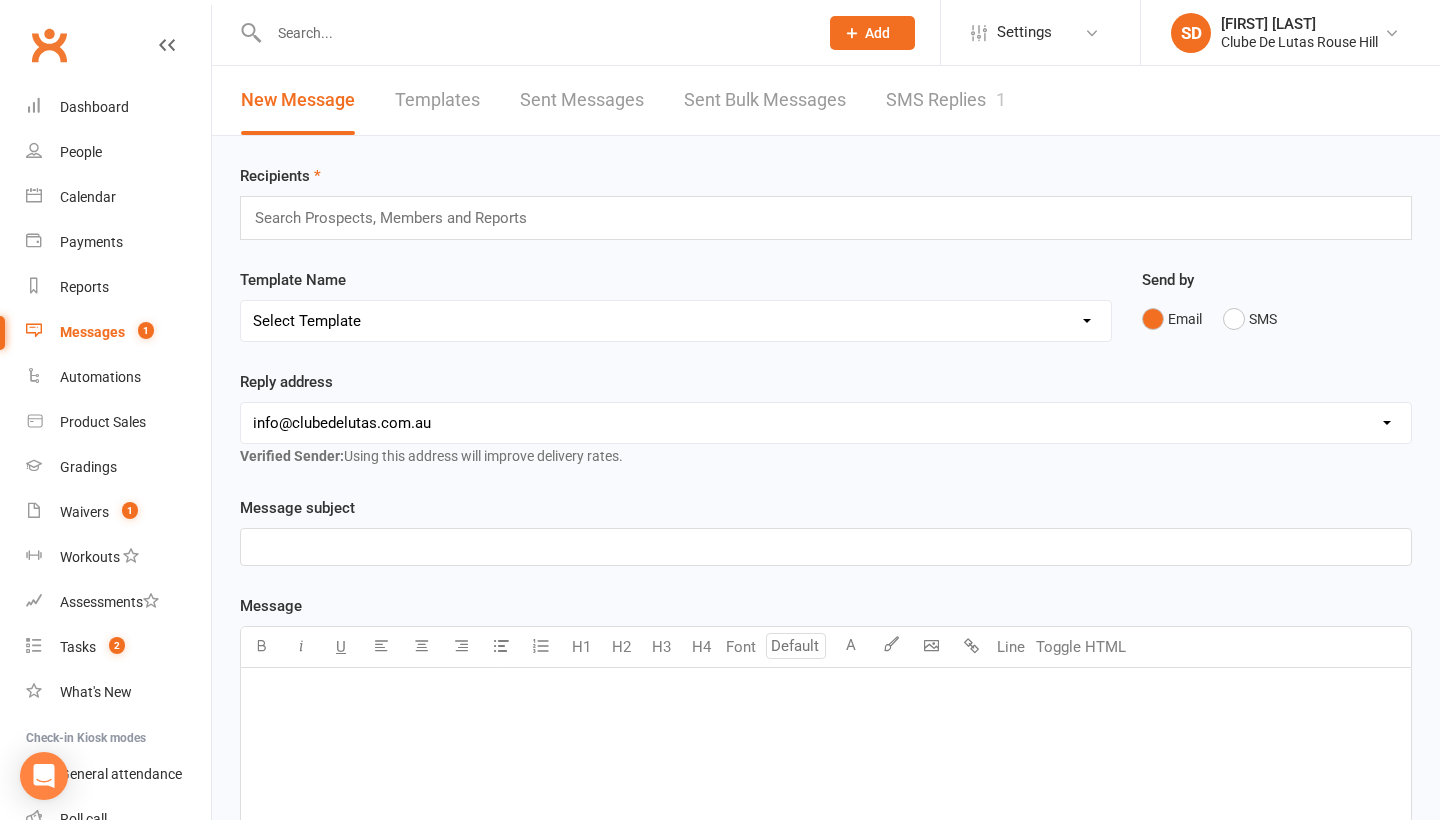 click on "SMS Replies  1" at bounding box center (946, 100) 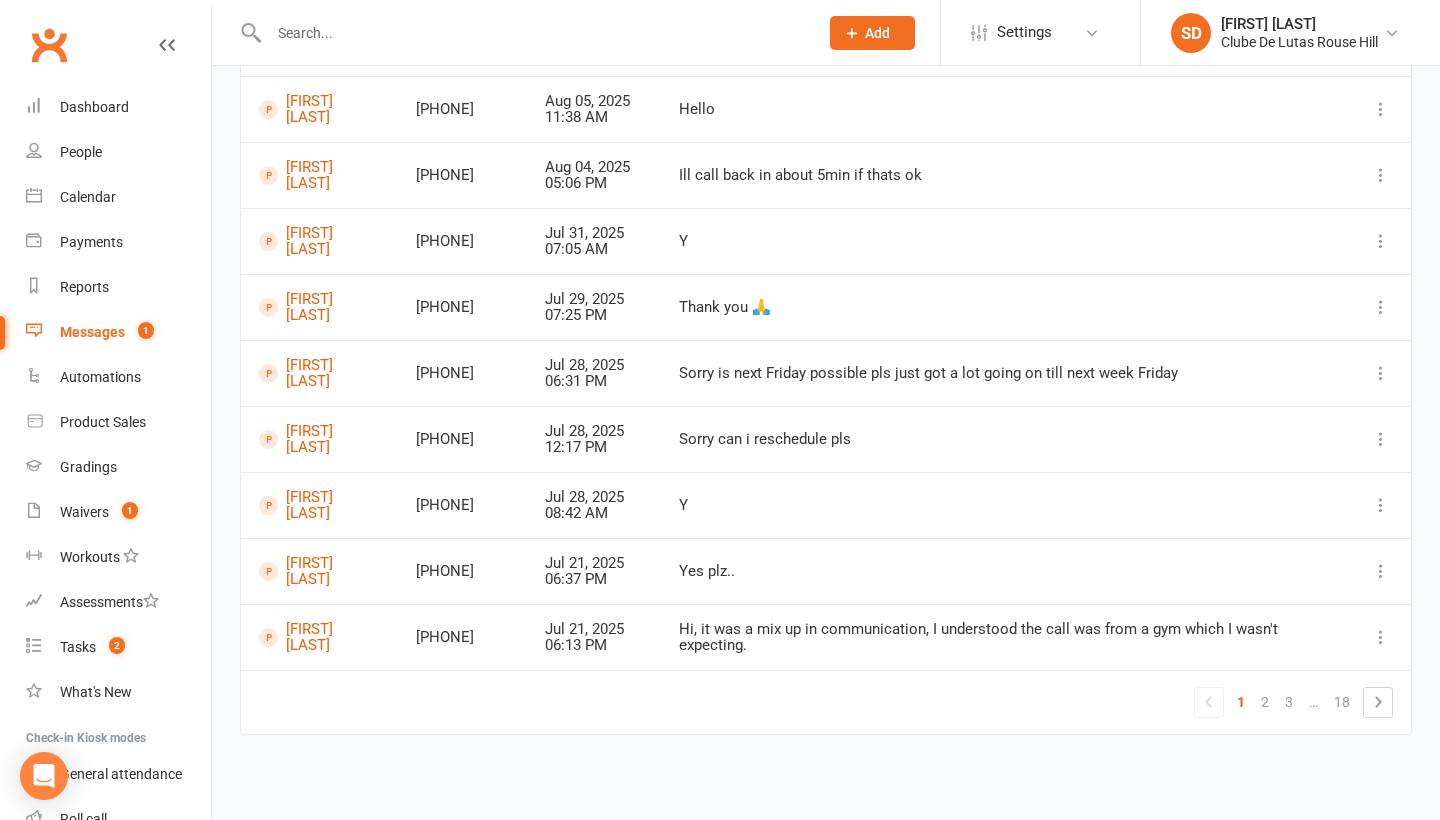 scroll, scrollTop: 323, scrollLeft: 0, axis: vertical 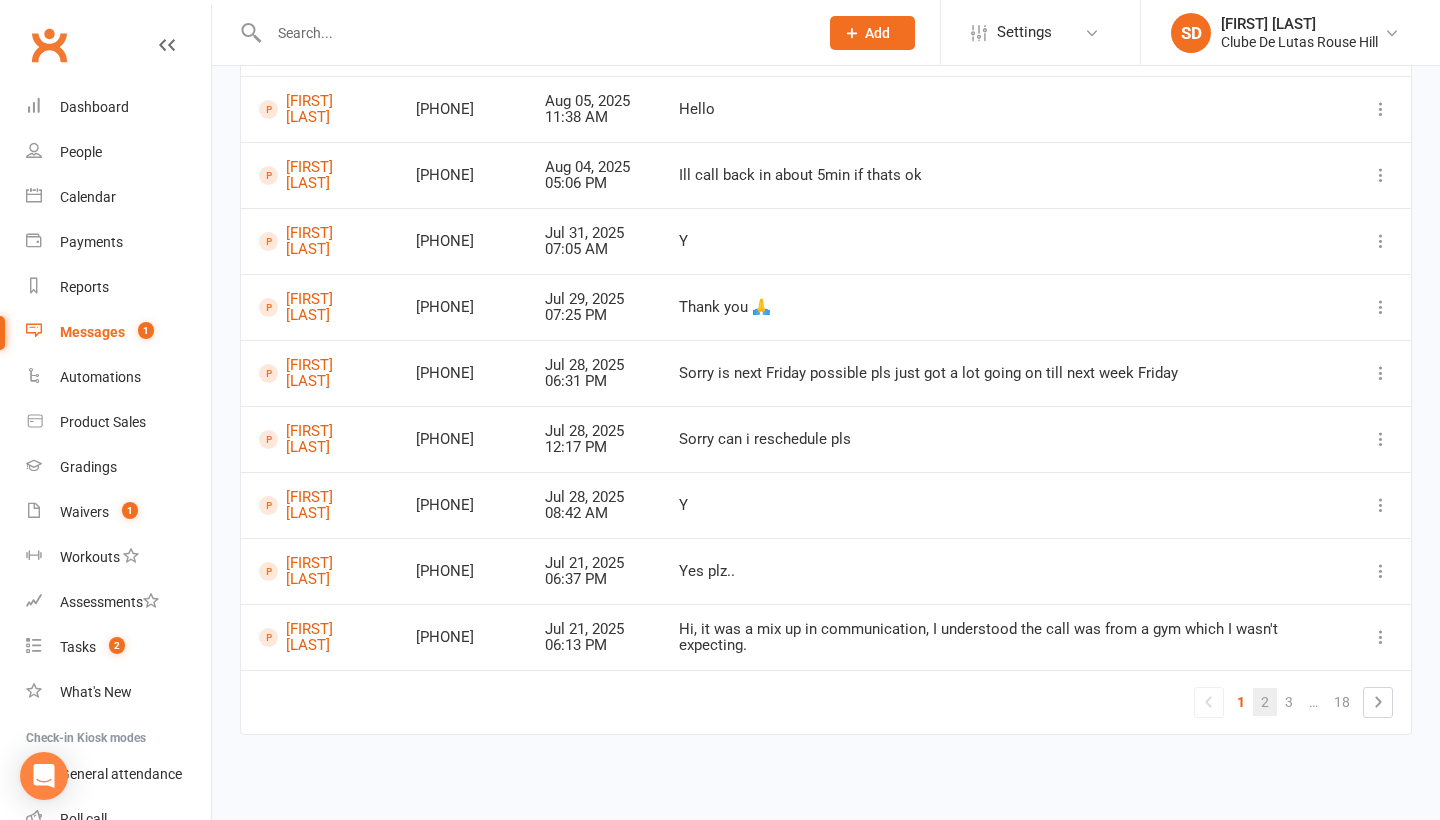 click on "2" at bounding box center (1265, 702) 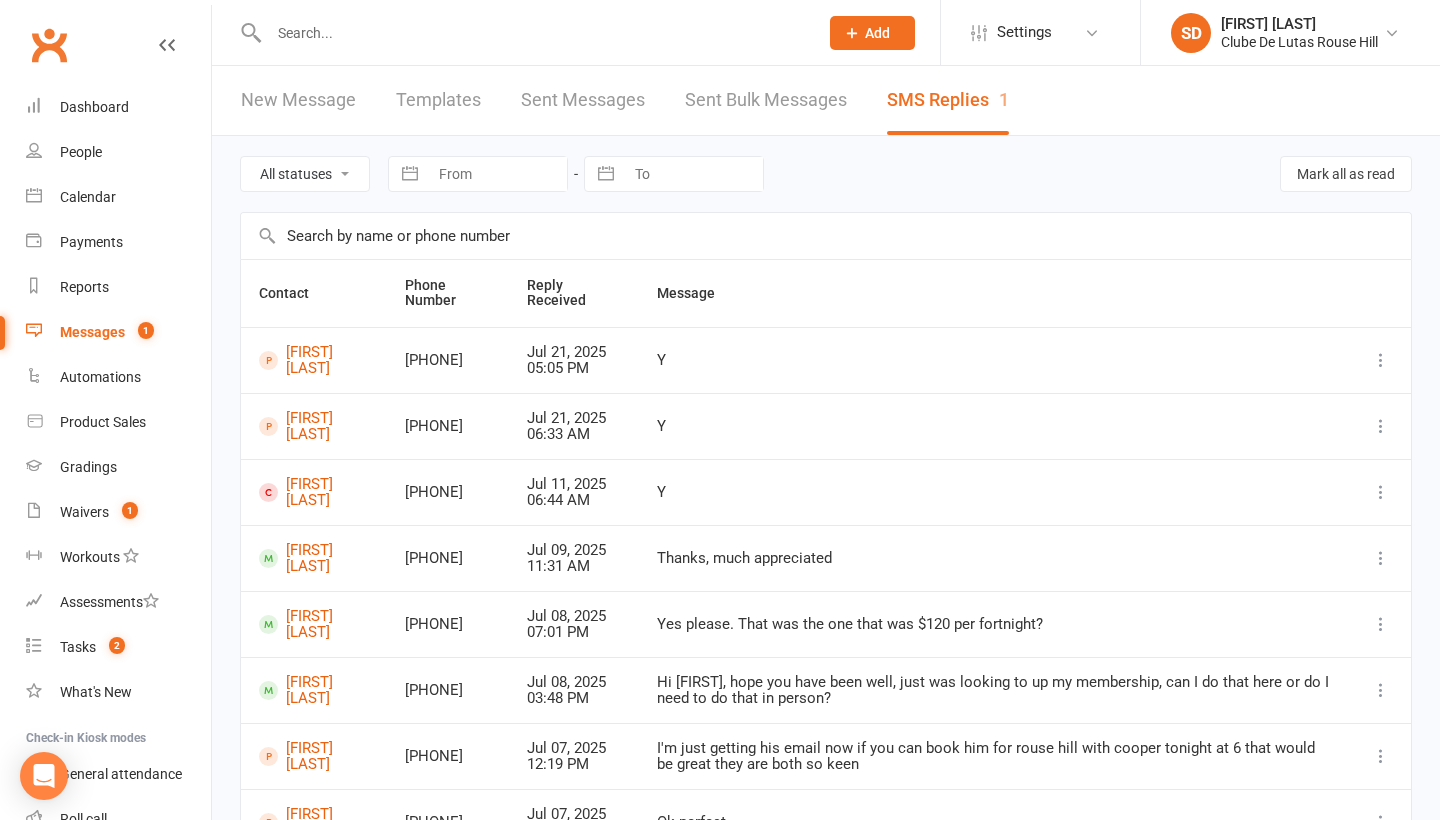 scroll, scrollTop: 0, scrollLeft: 0, axis: both 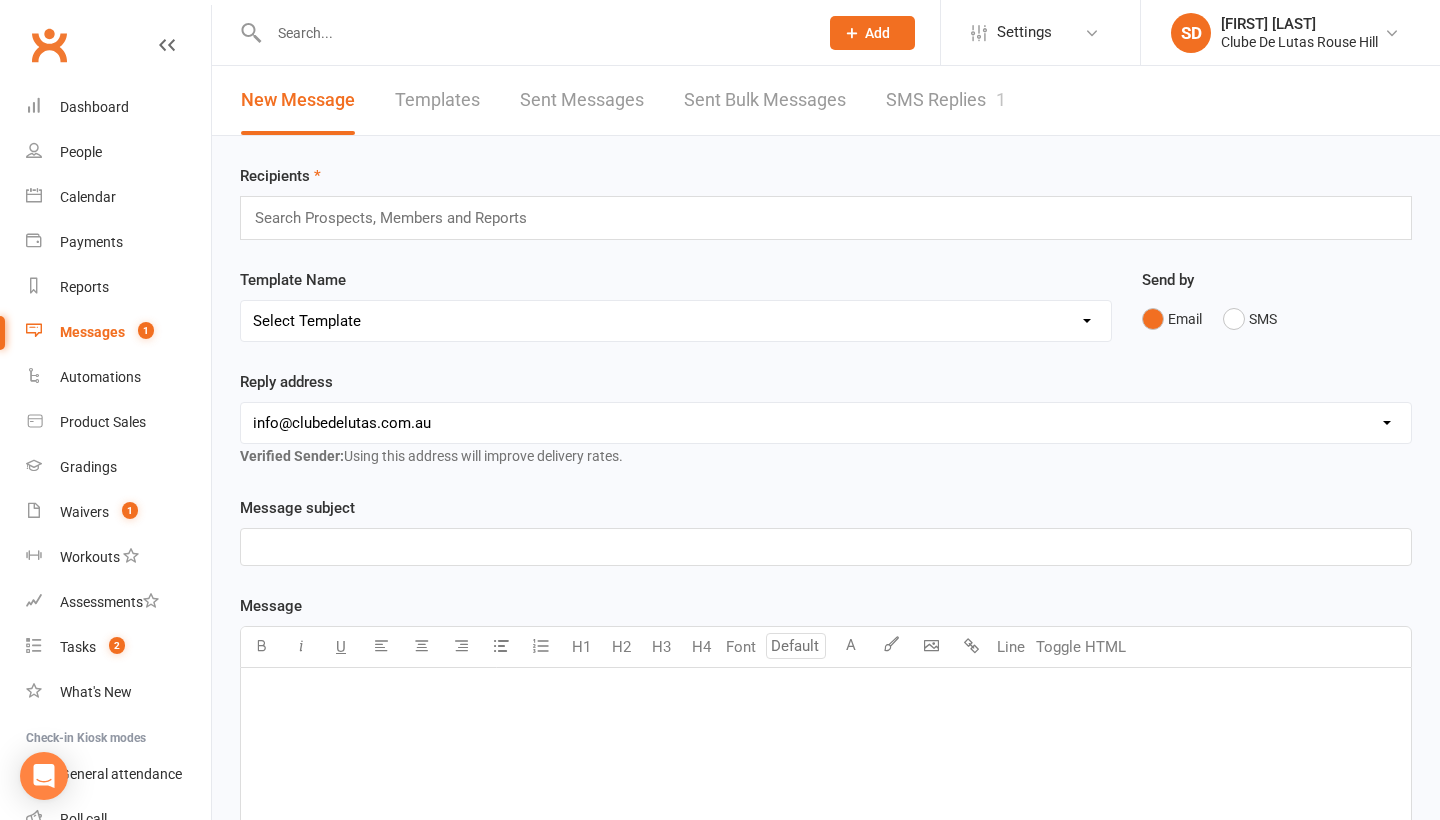 click on "SMS Replies  1" at bounding box center (946, 100) 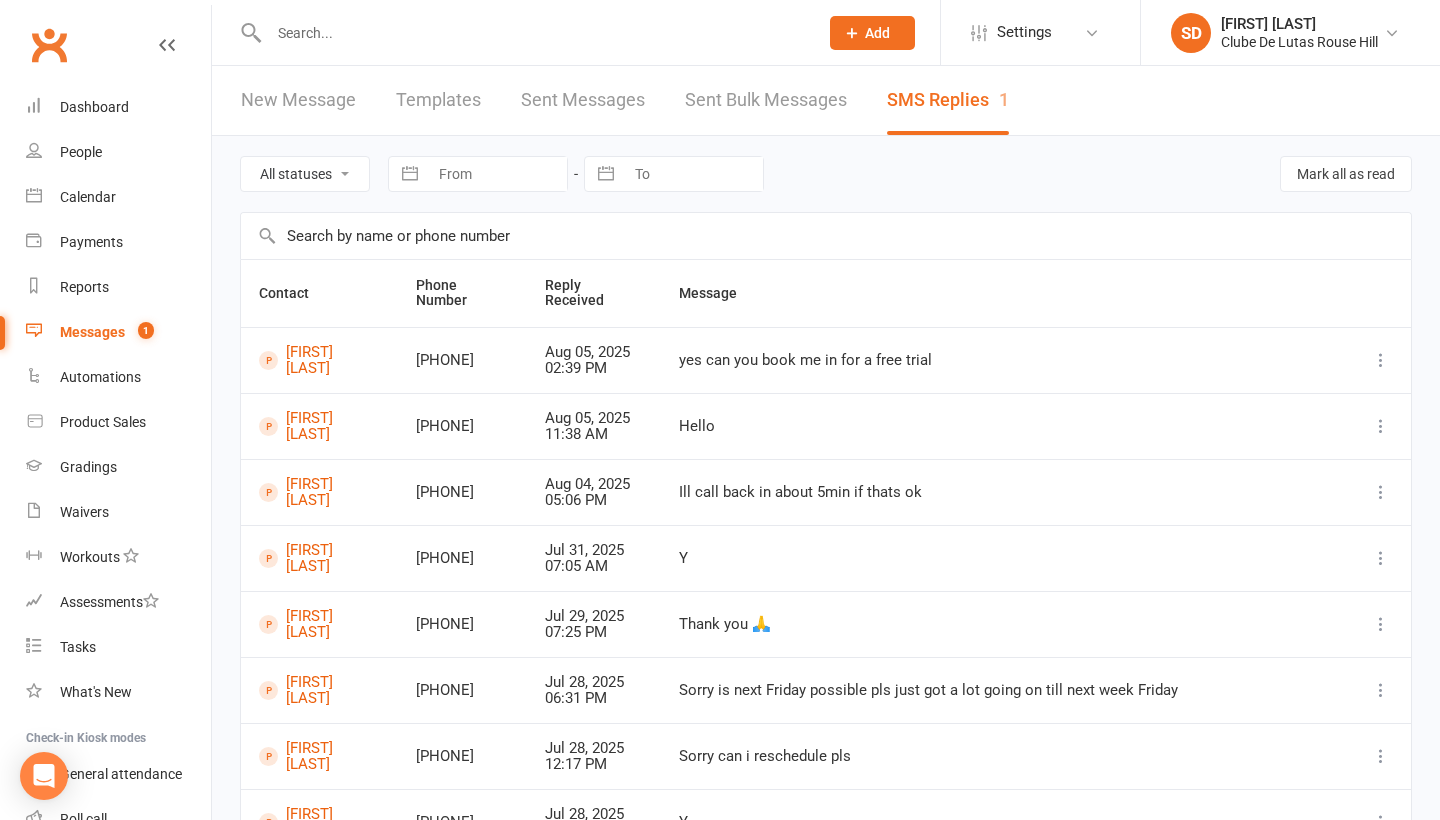 scroll, scrollTop: 0, scrollLeft: 0, axis: both 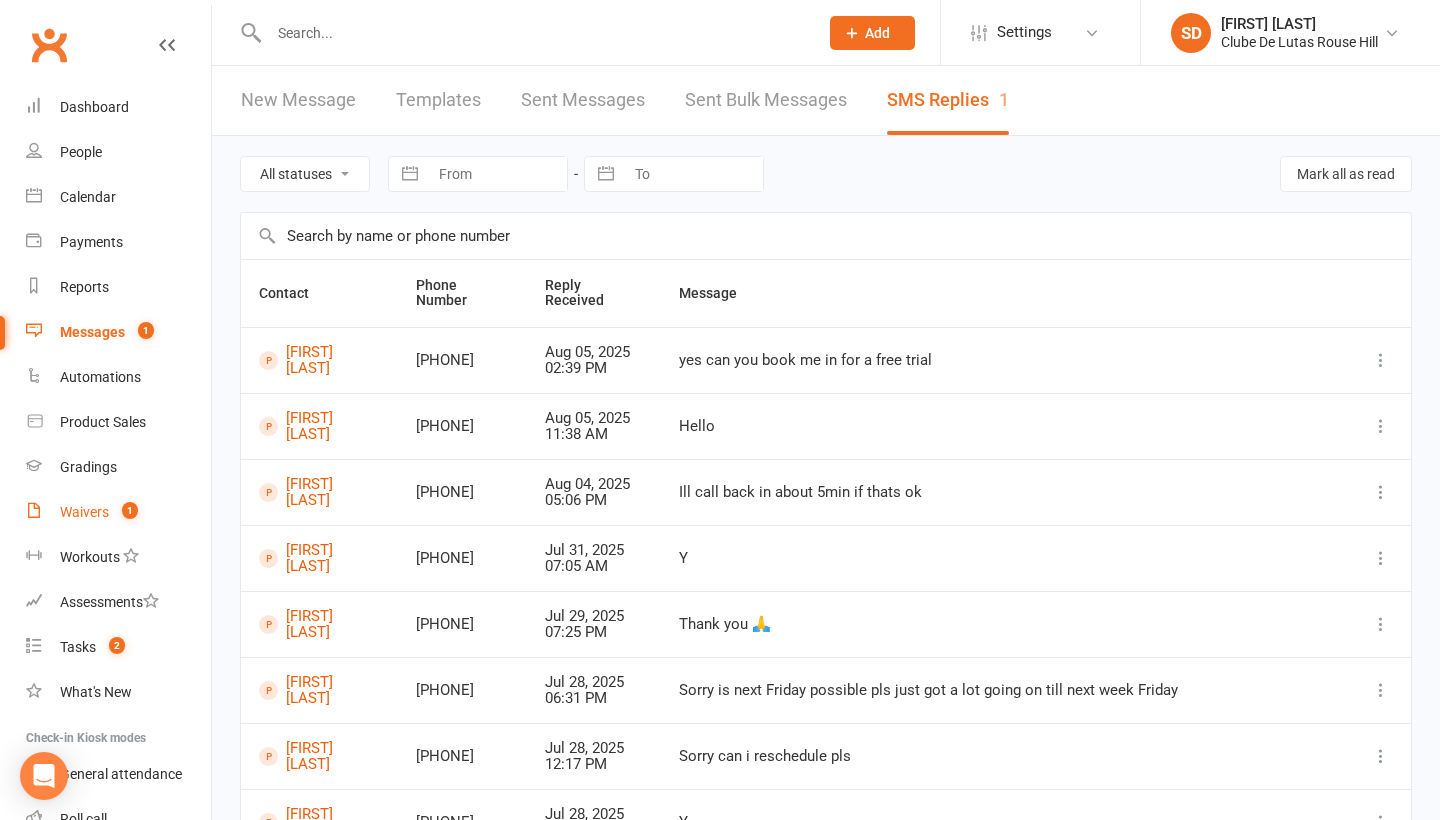 click on "Waivers" at bounding box center (84, 512) 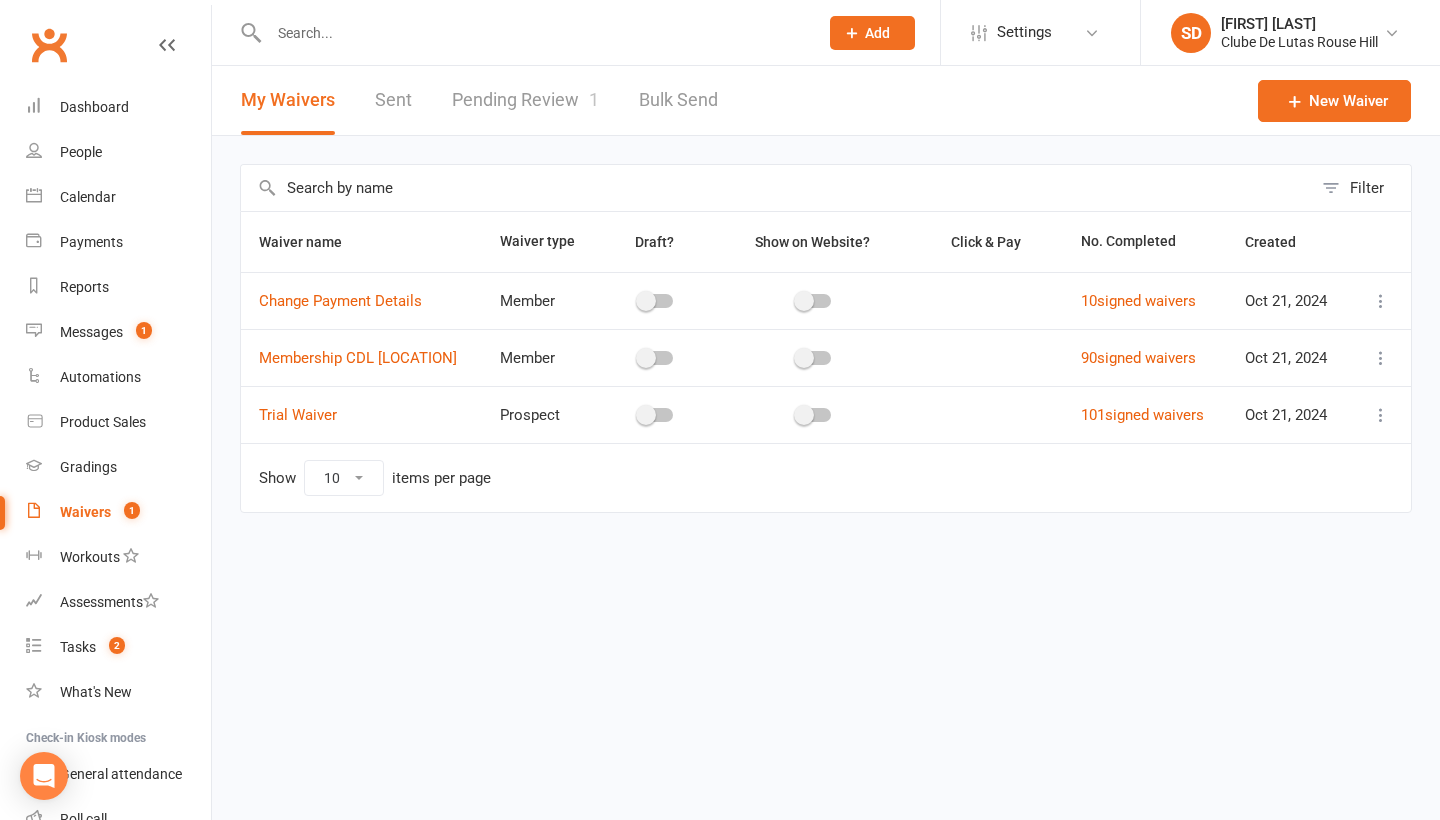 click on "Pending Review 1" at bounding box center [525, 100] 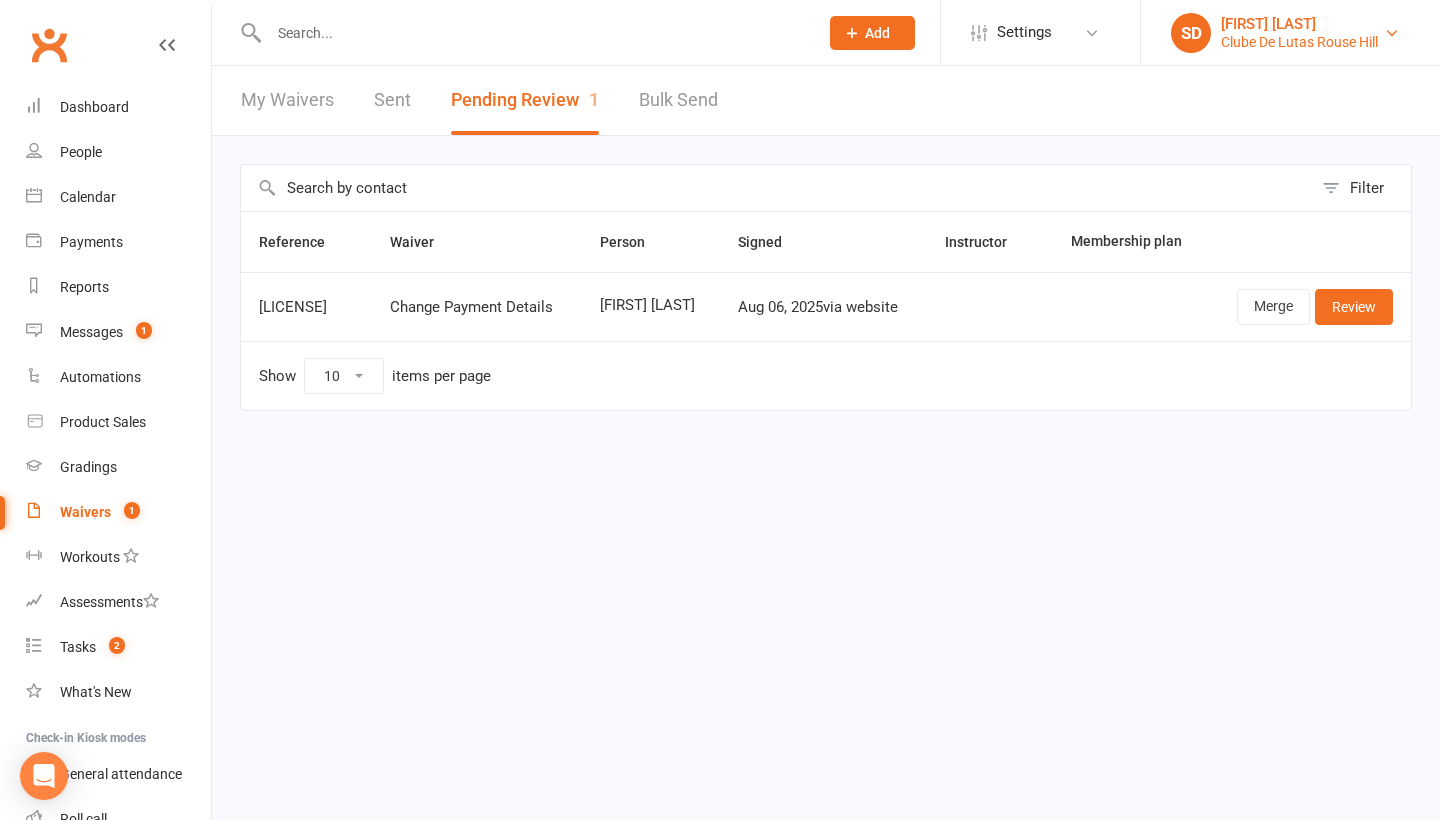 click on "Clube De Lutas Rouse Hill" at bounding box center [1299, 42] 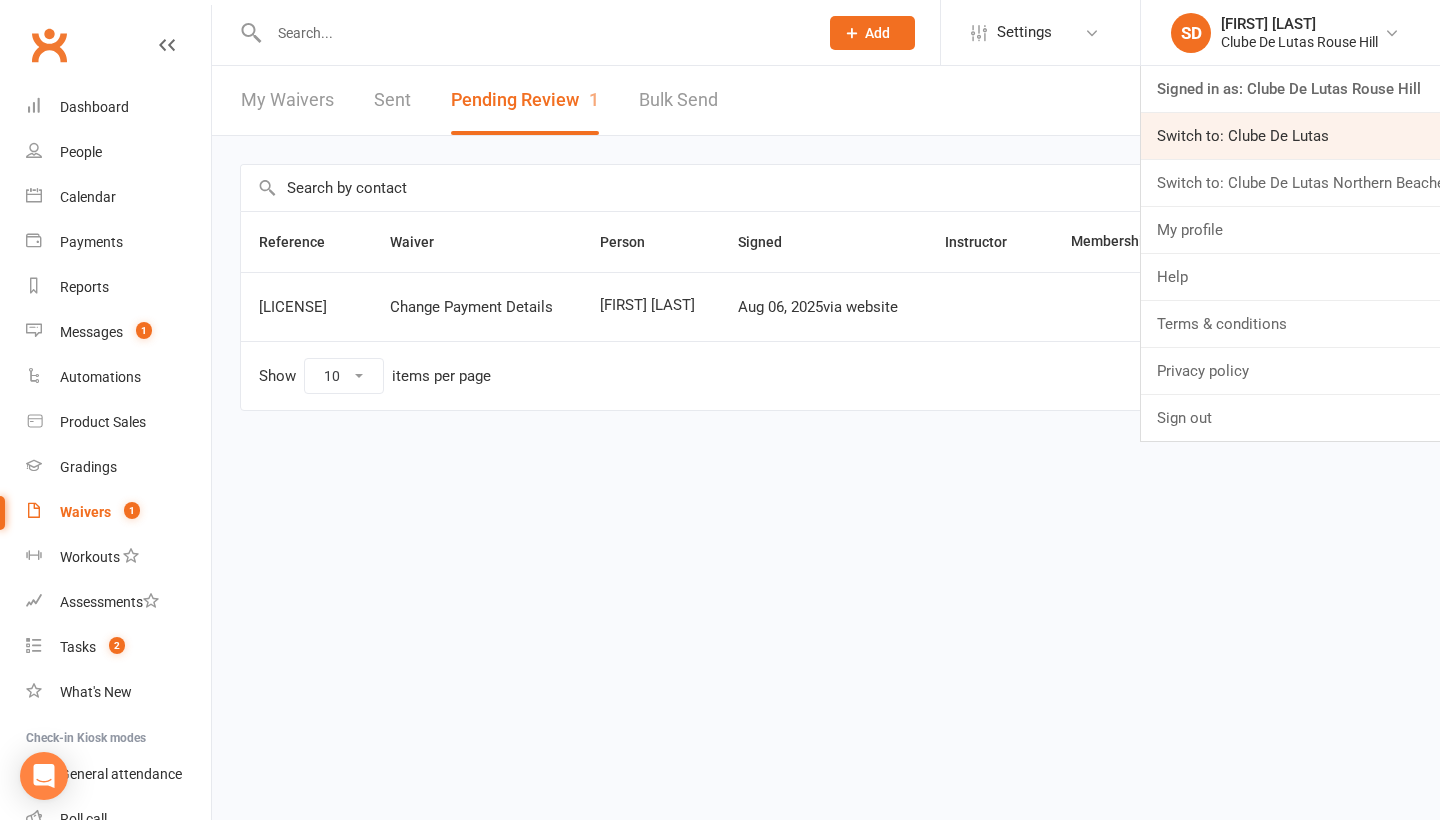click on "Switch to: Clube De Lutas" at bounding box center (1290, 136) 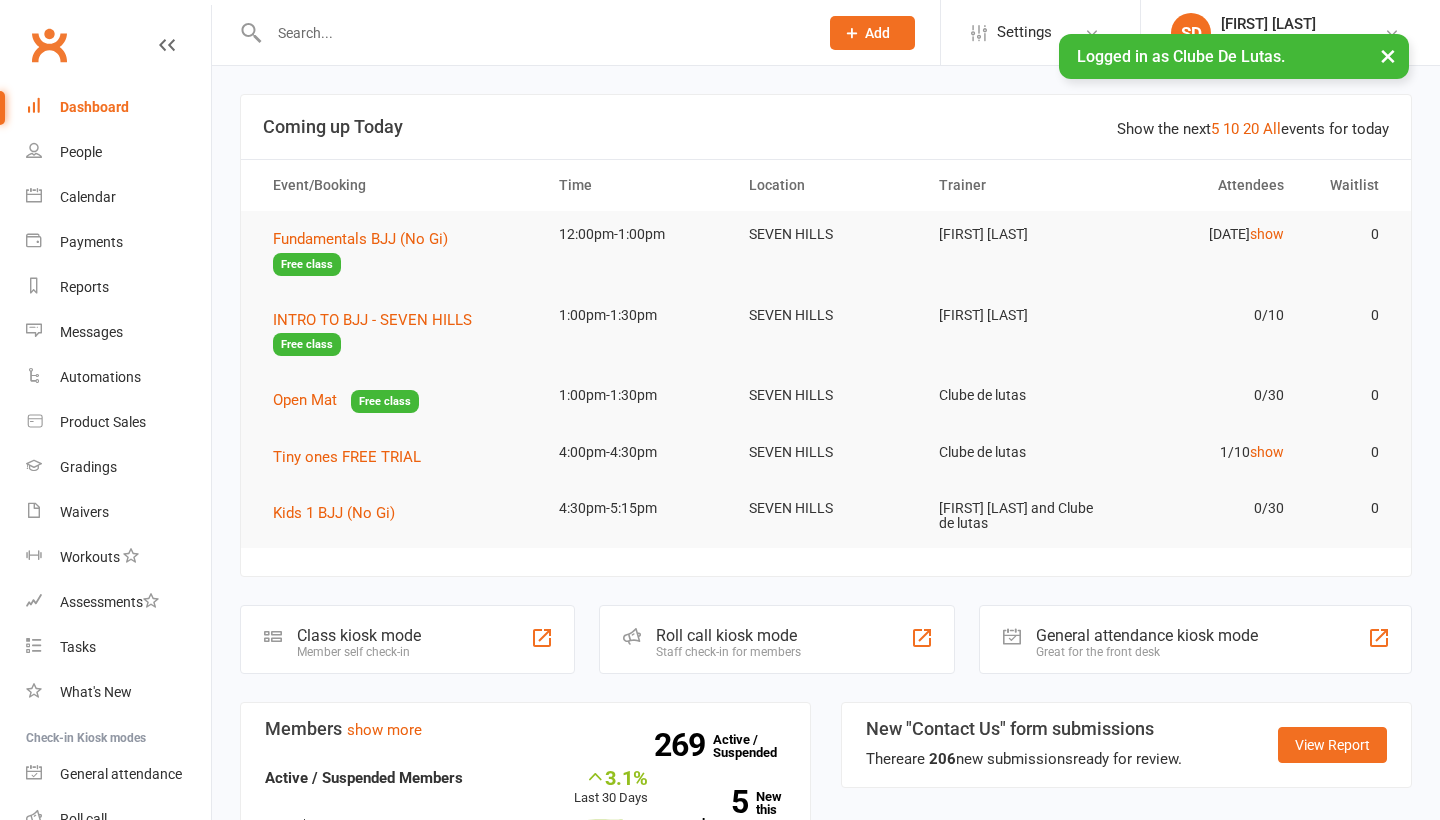 scroll, scrollTop: 0, scrollLeft: 0, axis: both 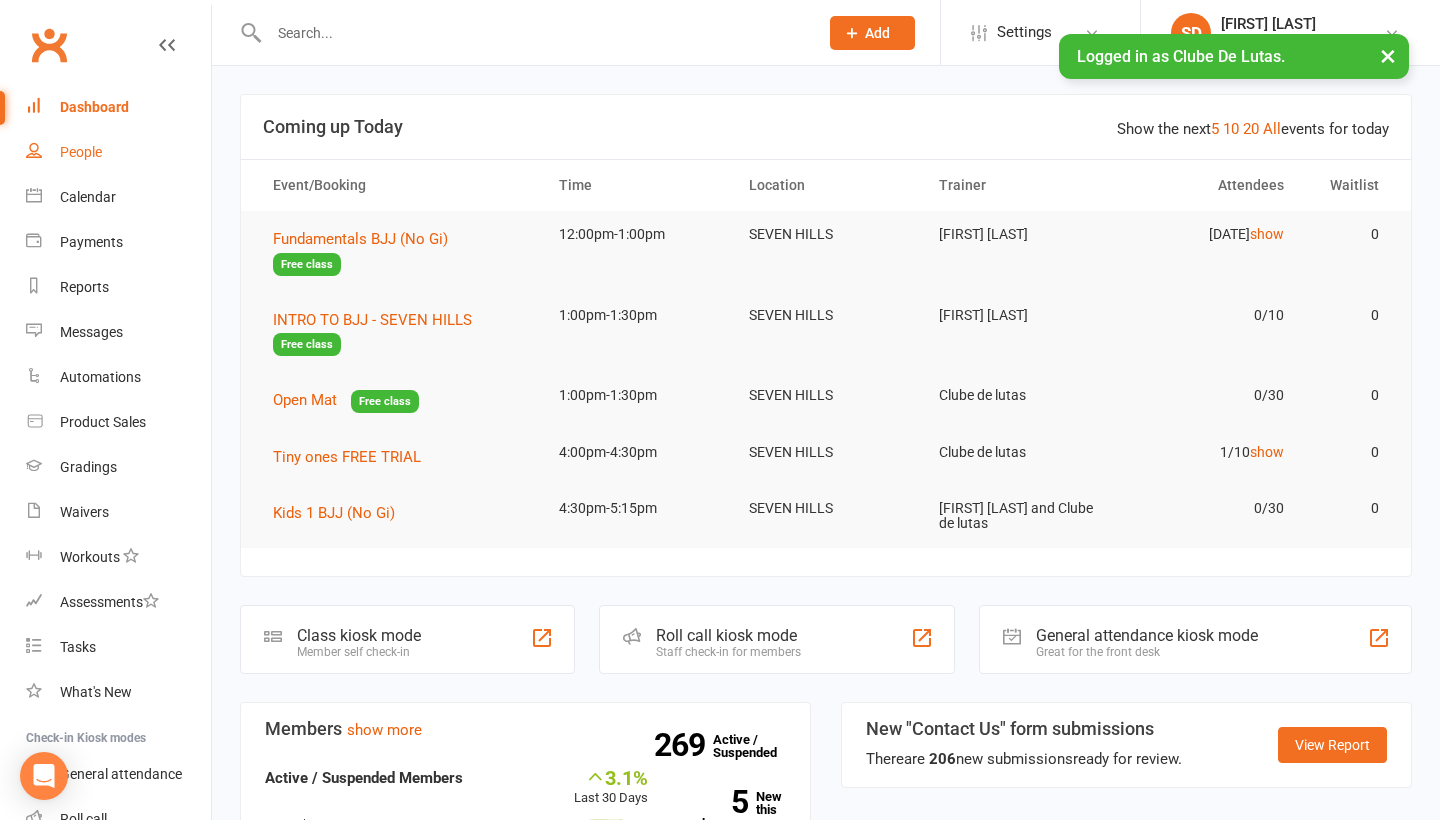 click on "People" at bounding box center (81, 152) 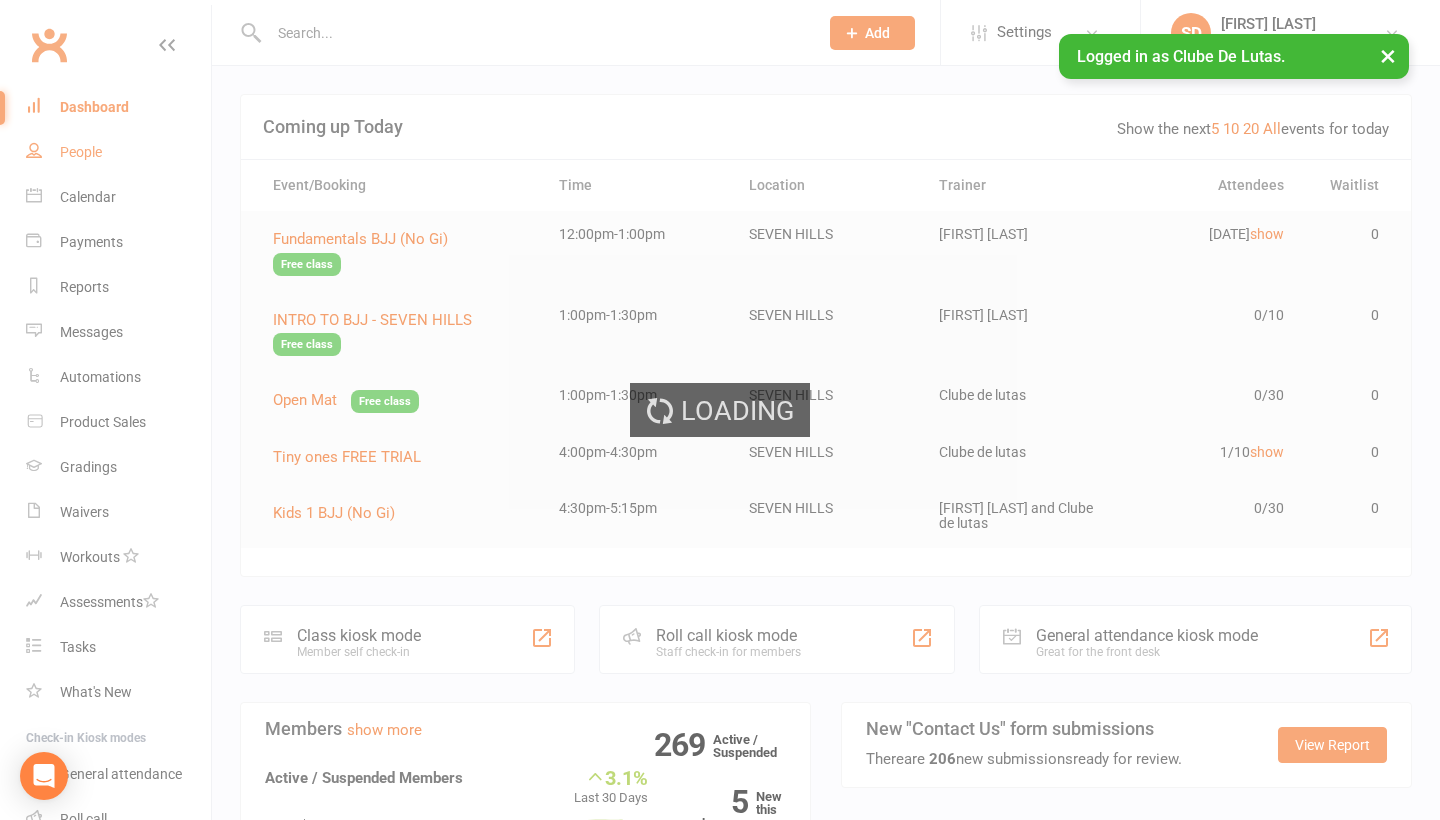 select on "100" 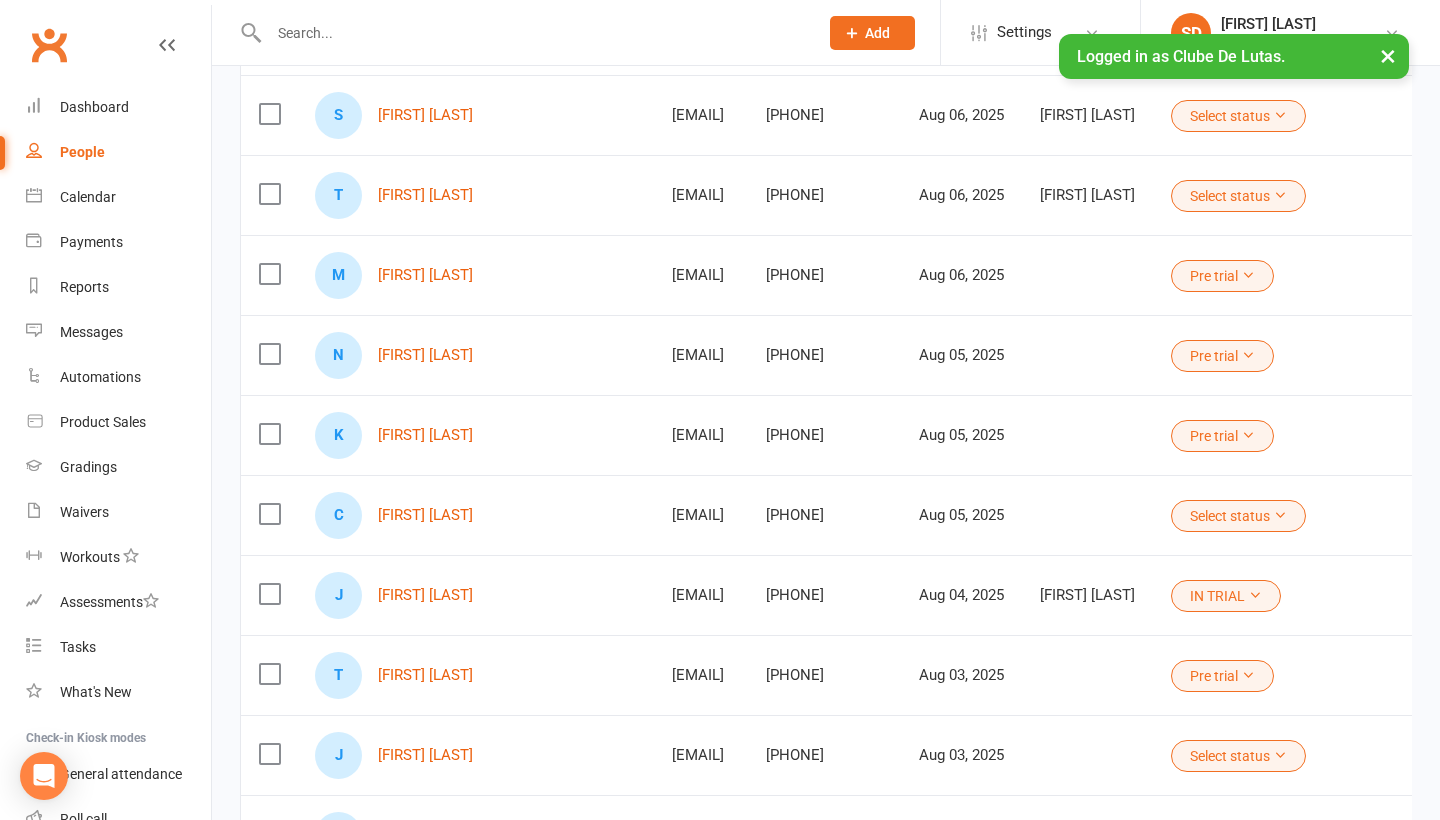 scroll, scrollTop: 360, scrollLeft: 0, axis: vertical 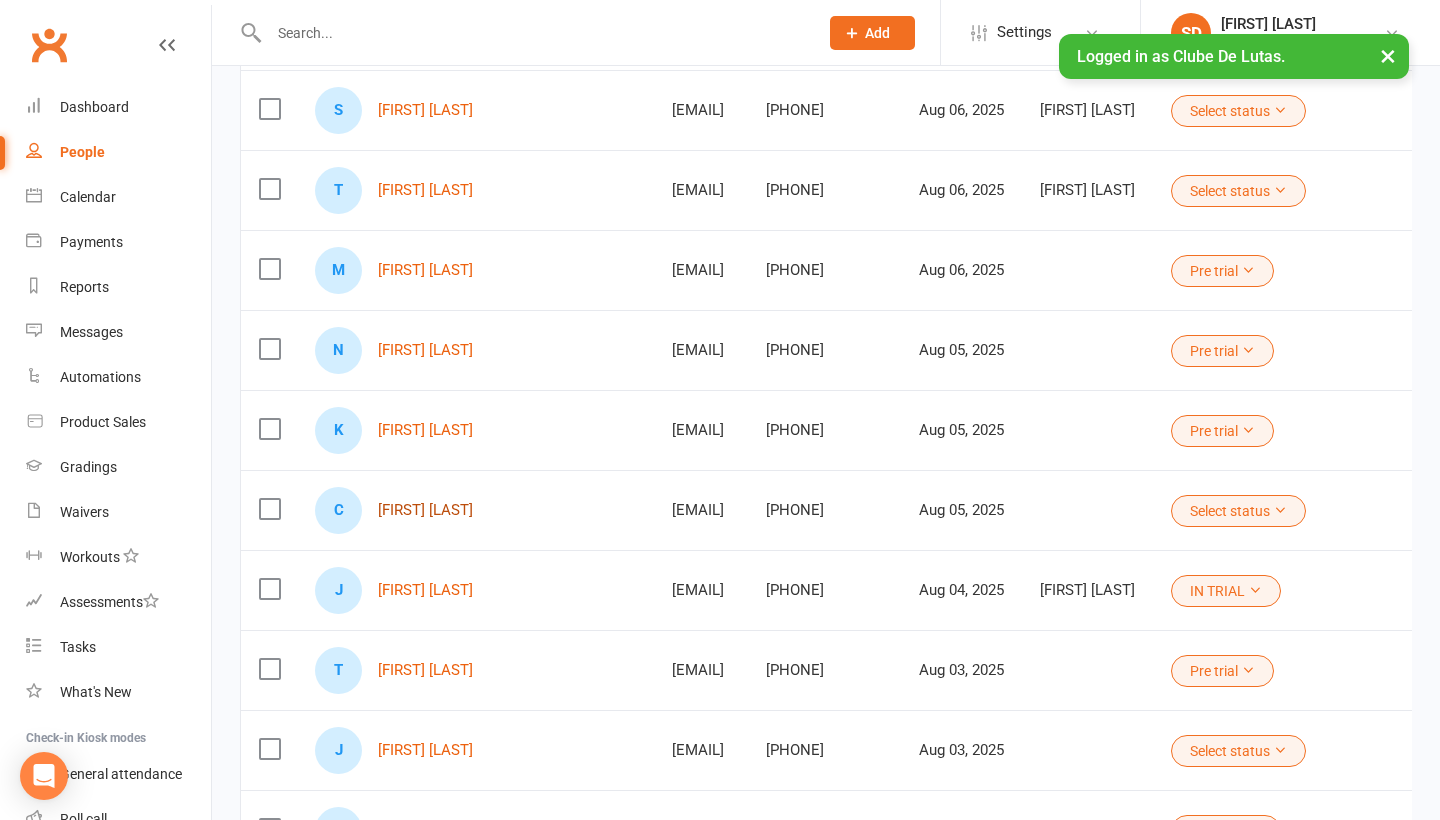 click on "[FIRST] [LAST]" at bounding box center [425, 510] 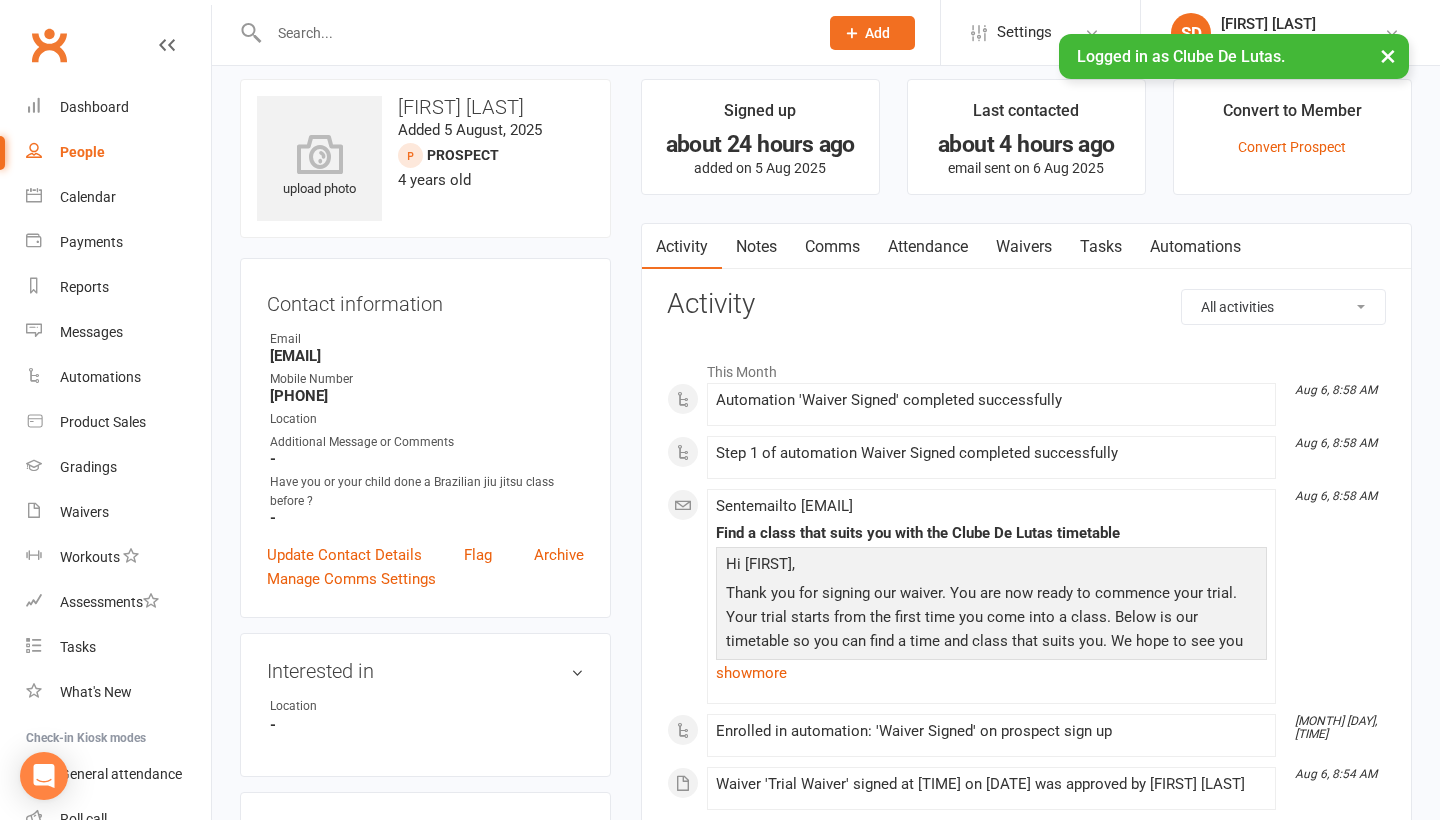 scroll, scrollTop: 5, scrollLeft: 0, axis: vertical 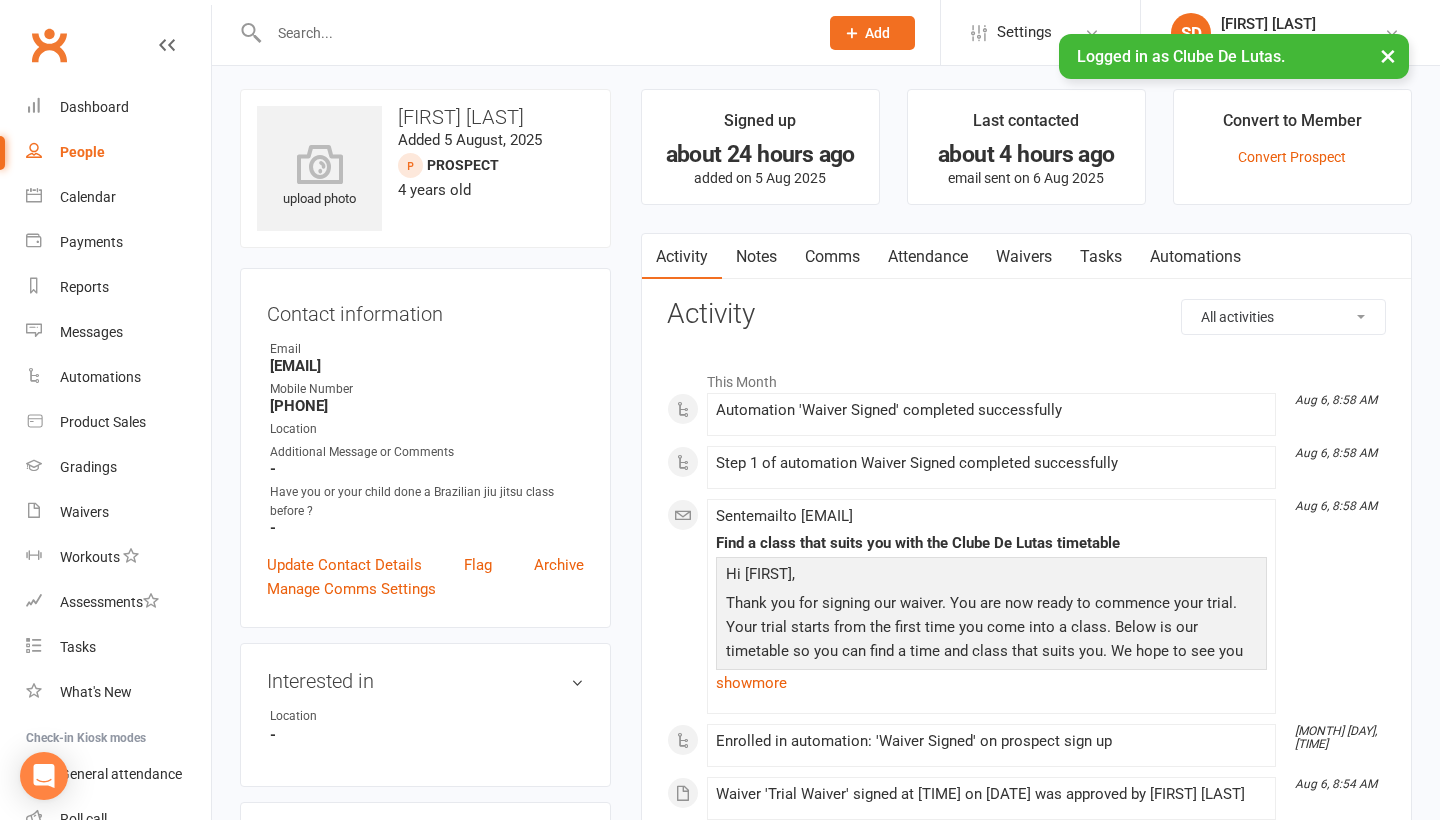 click on "People" at bounding box center [118, 152] 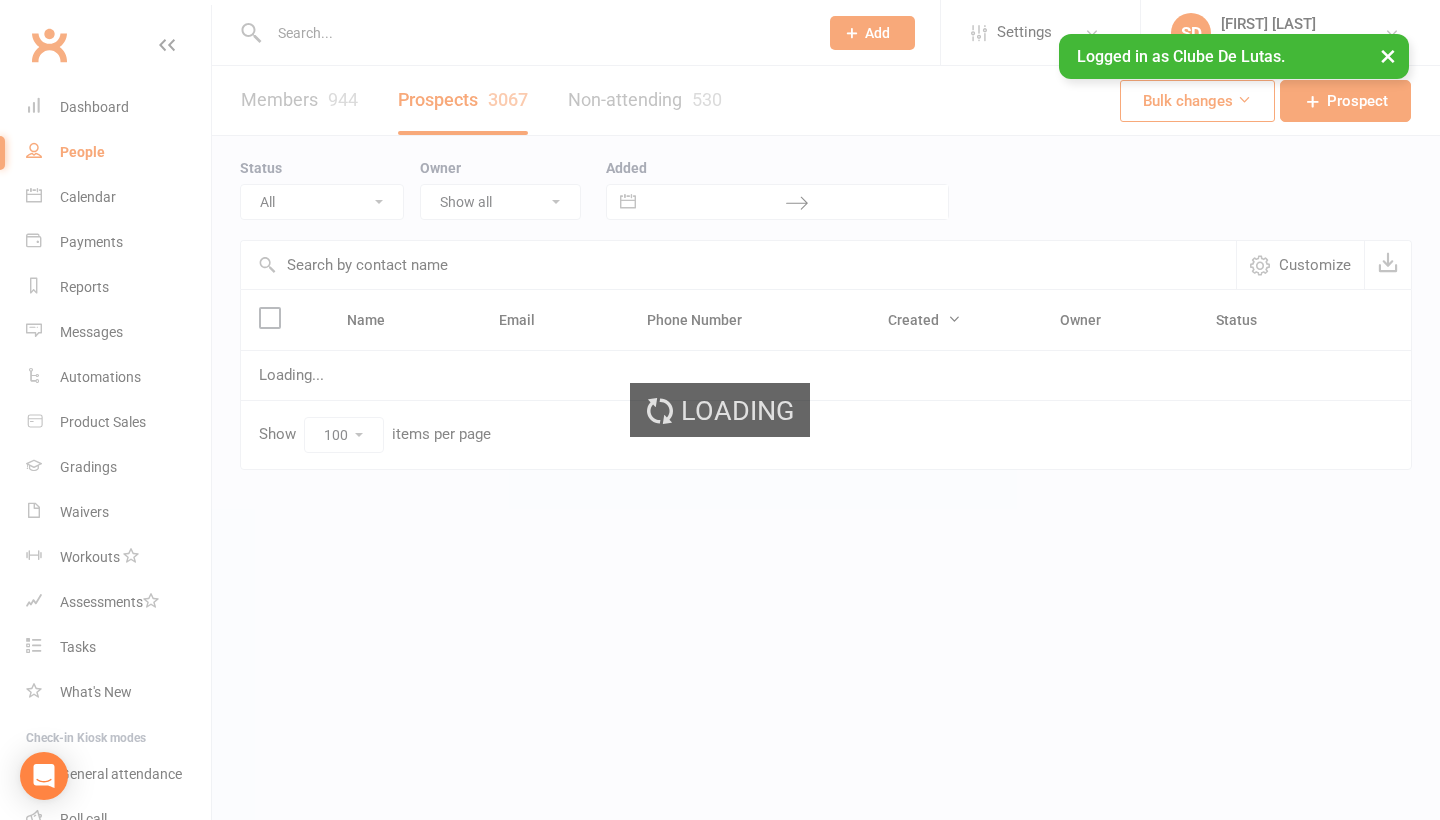 scroll, scrollTop: 0, scrollLeft: 0, axis: both 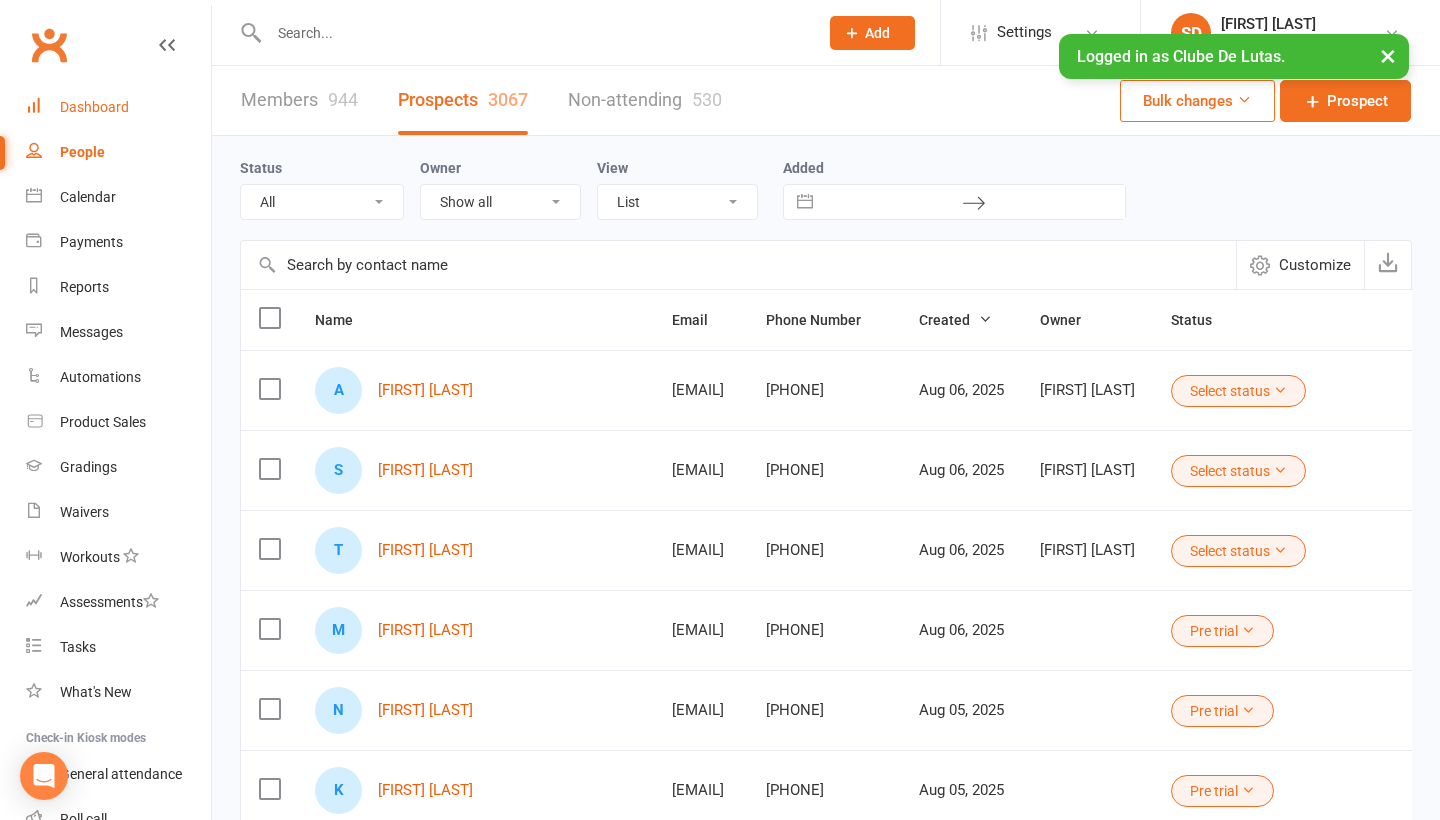 click on "Dashboard" at bounding box center [118, 107] 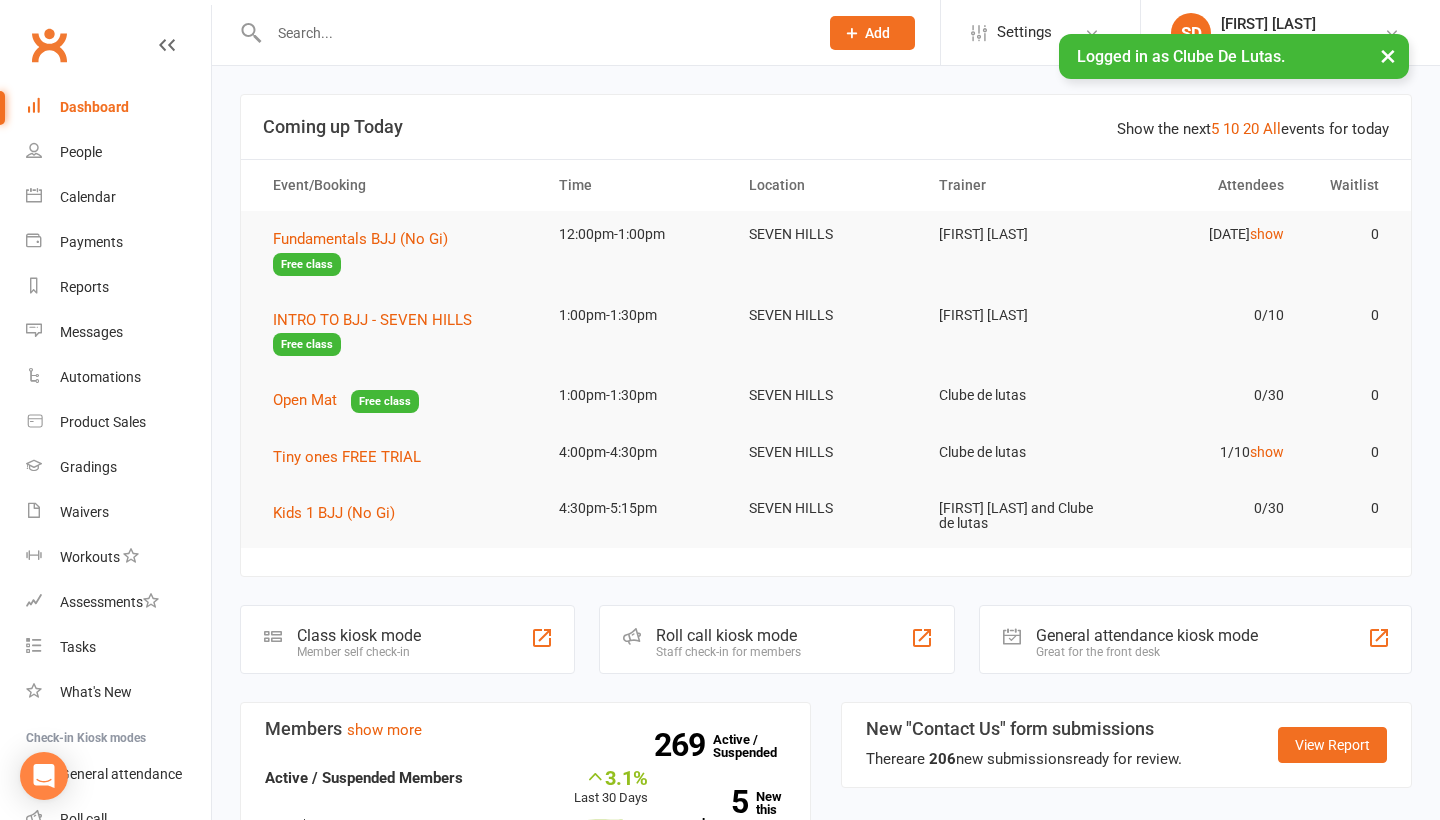 click on "Dashboard" at bounding box center [94, 107] 